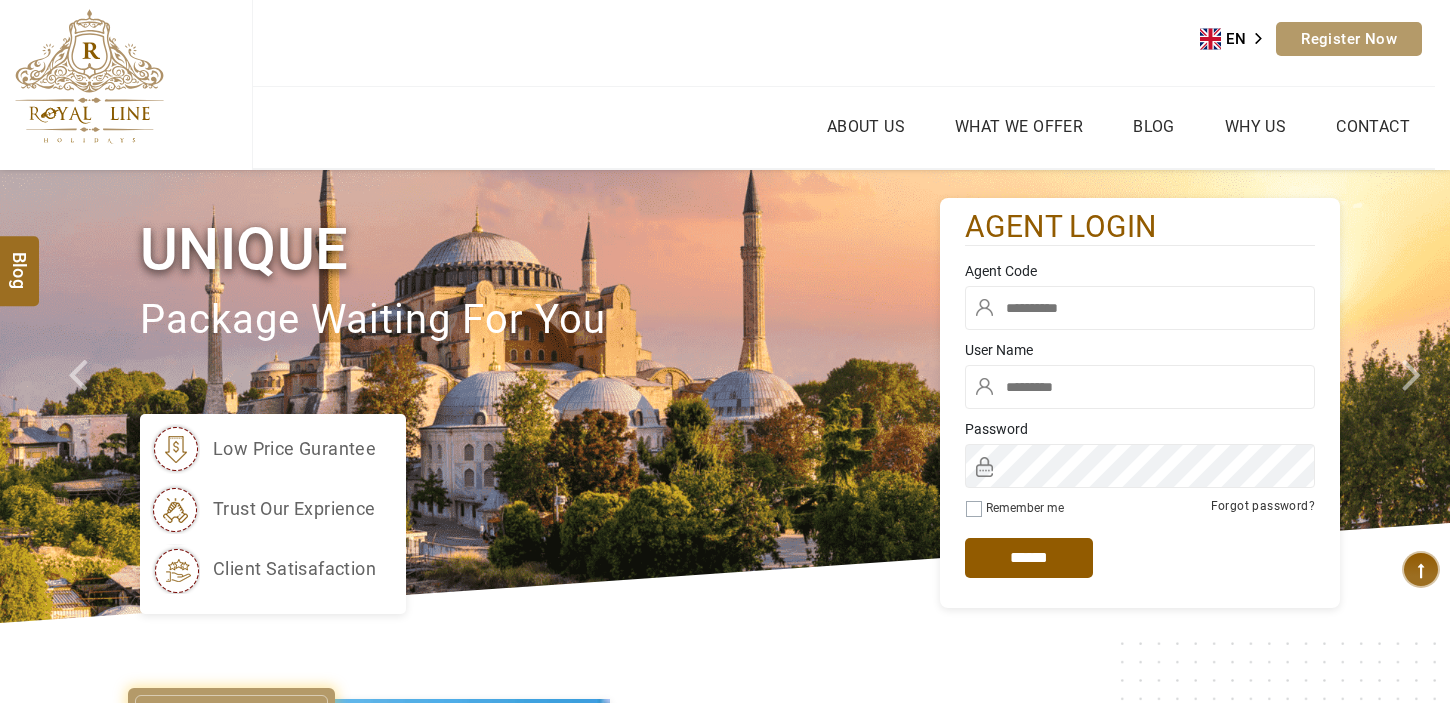 scroll, scrollTop: 0, scrollLeft: 0, axis: both 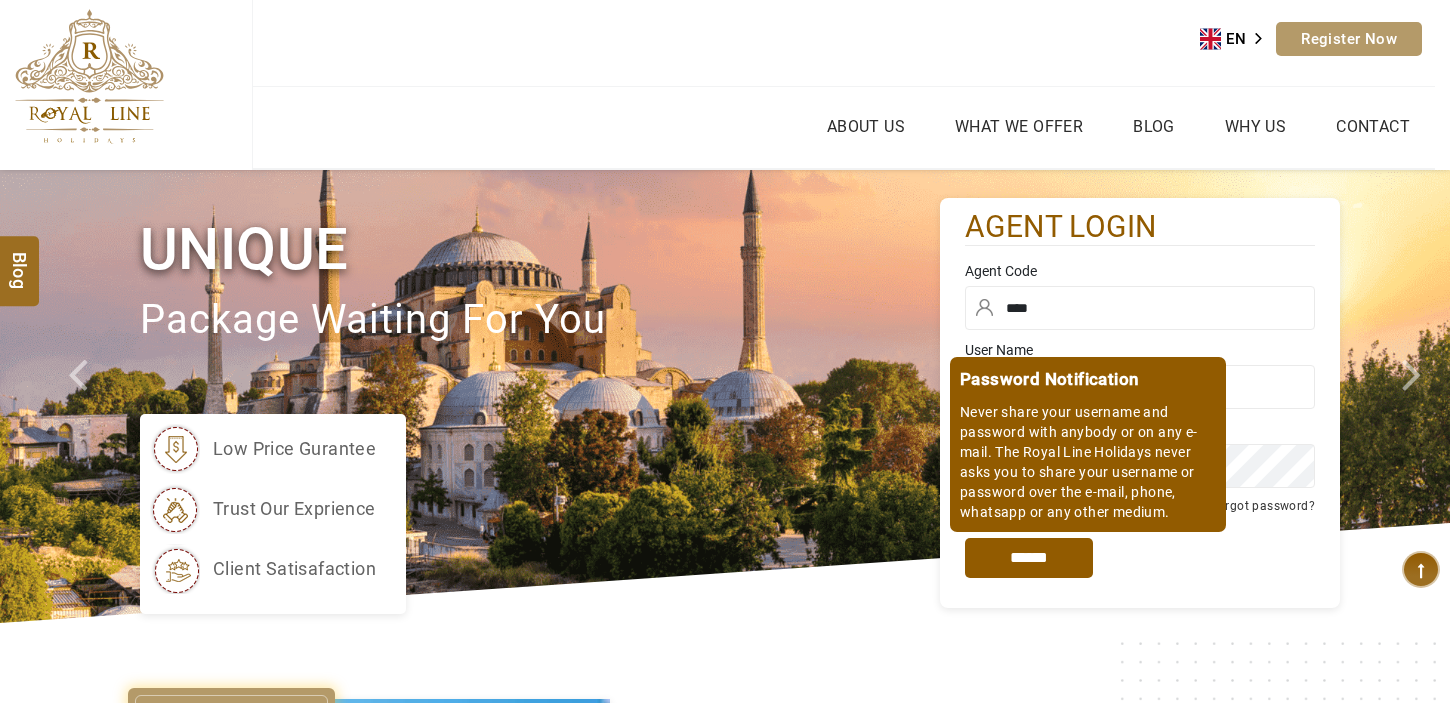 click on "*****" at bounding box center (1029, 558) 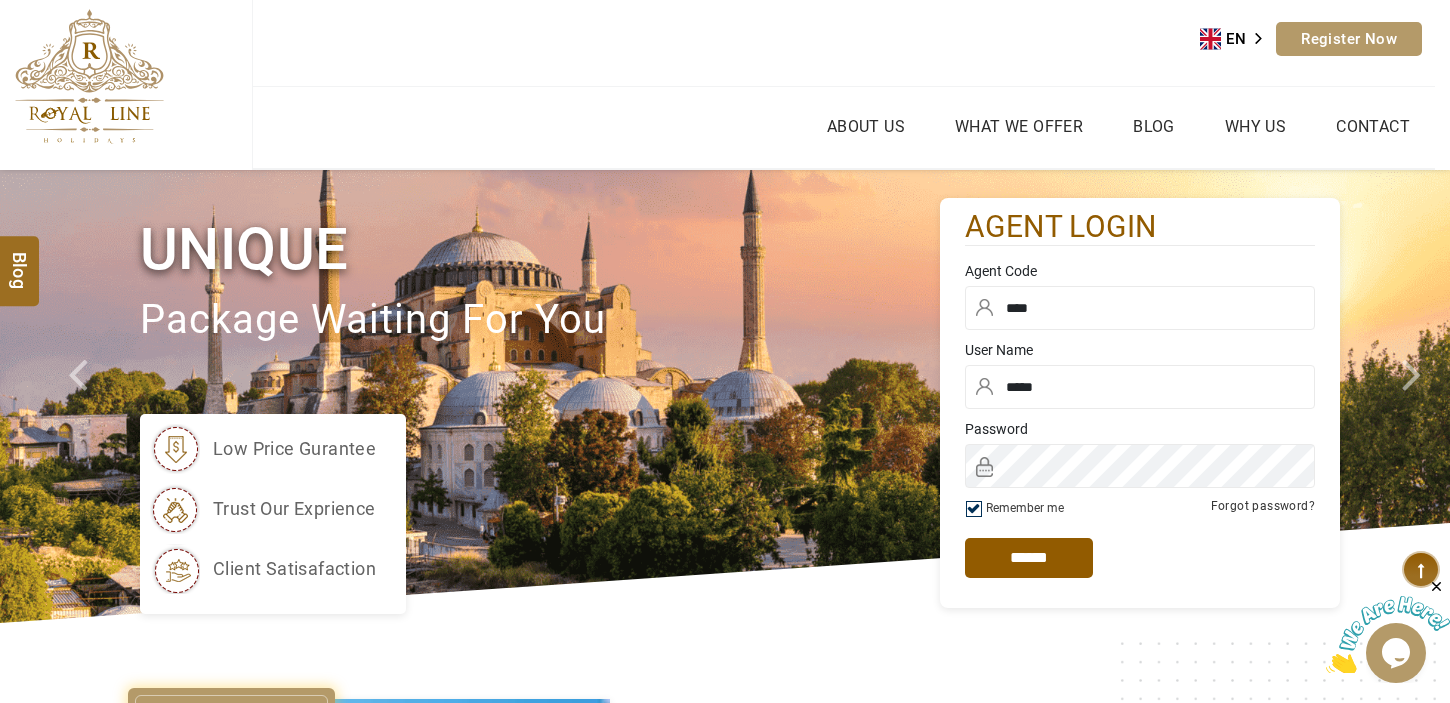 scroll, scrollTop: 0, scrollLeft: 0, axis: both 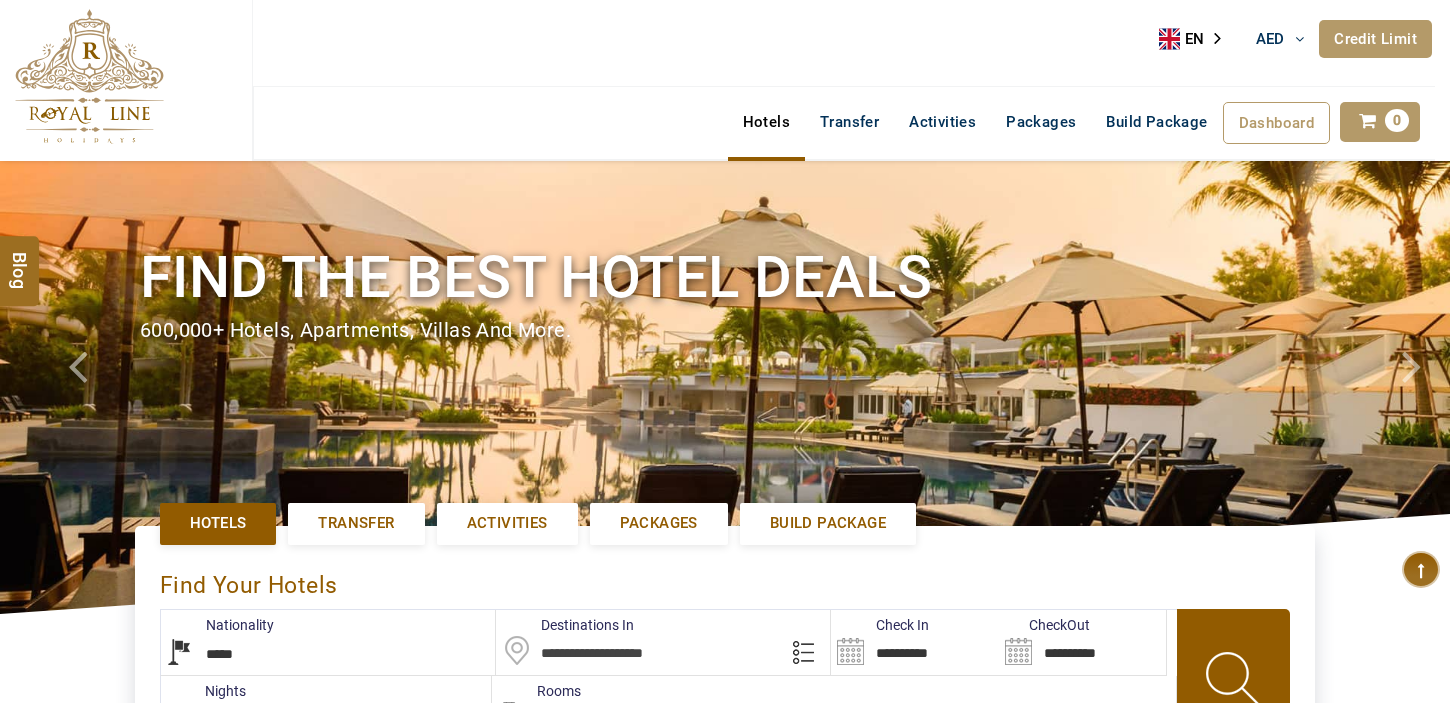 select on "*****" 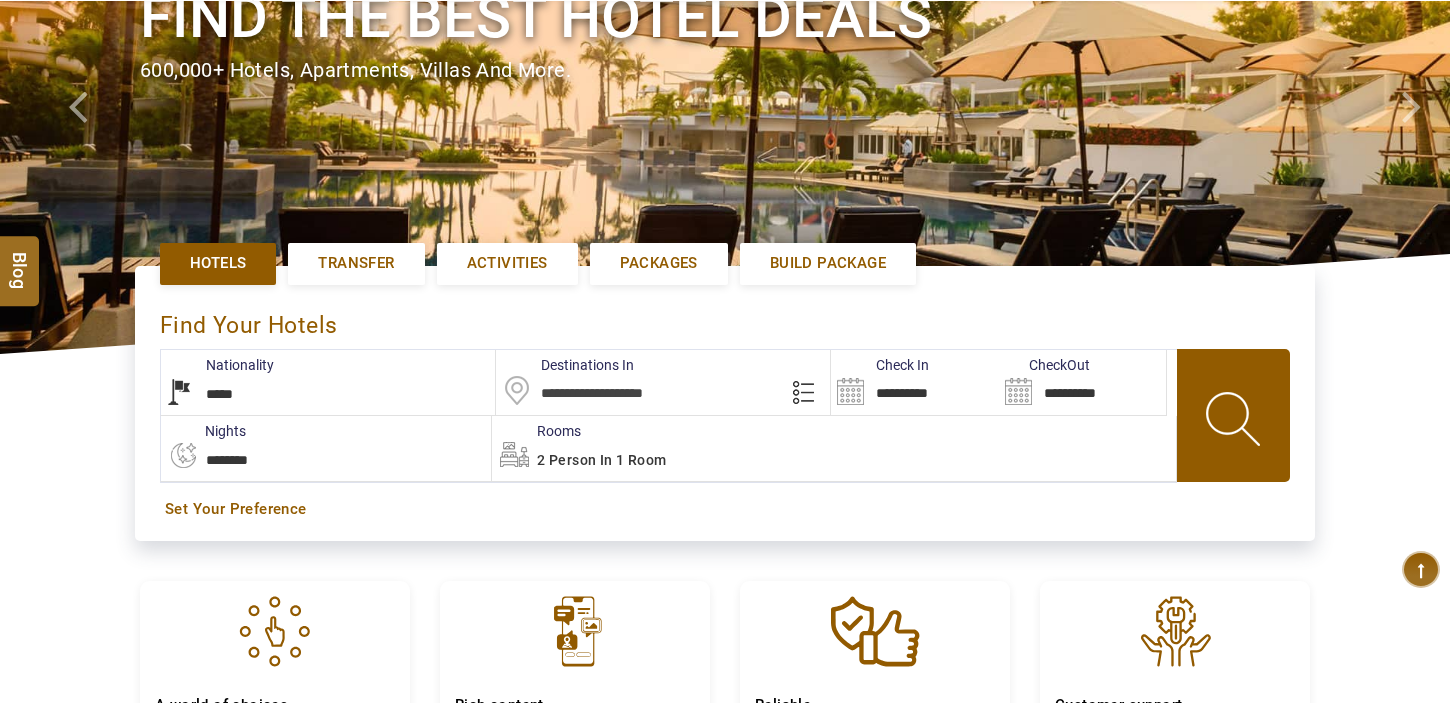 scroll, scrollTop: 363, scrollLeft: 0, axis: vertical 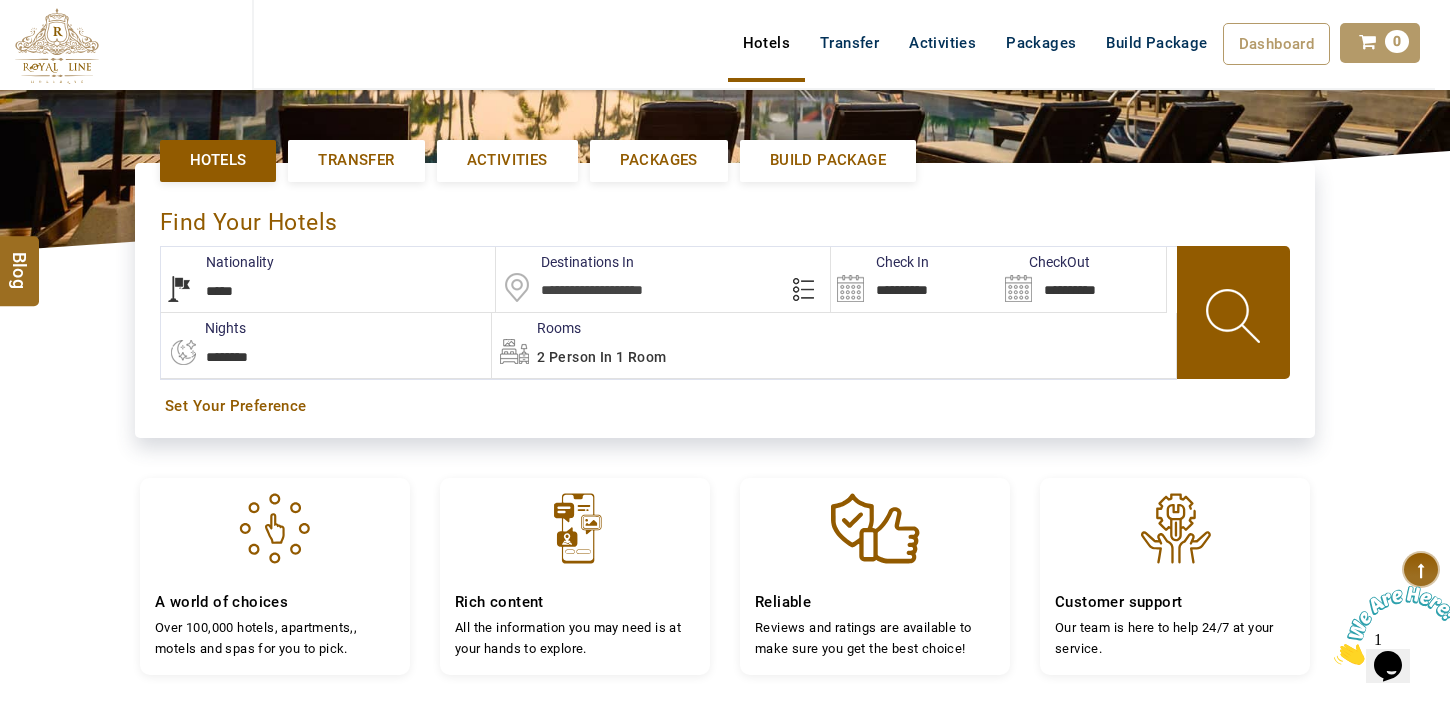 click on "Activities" at bounding box center (507, 160) 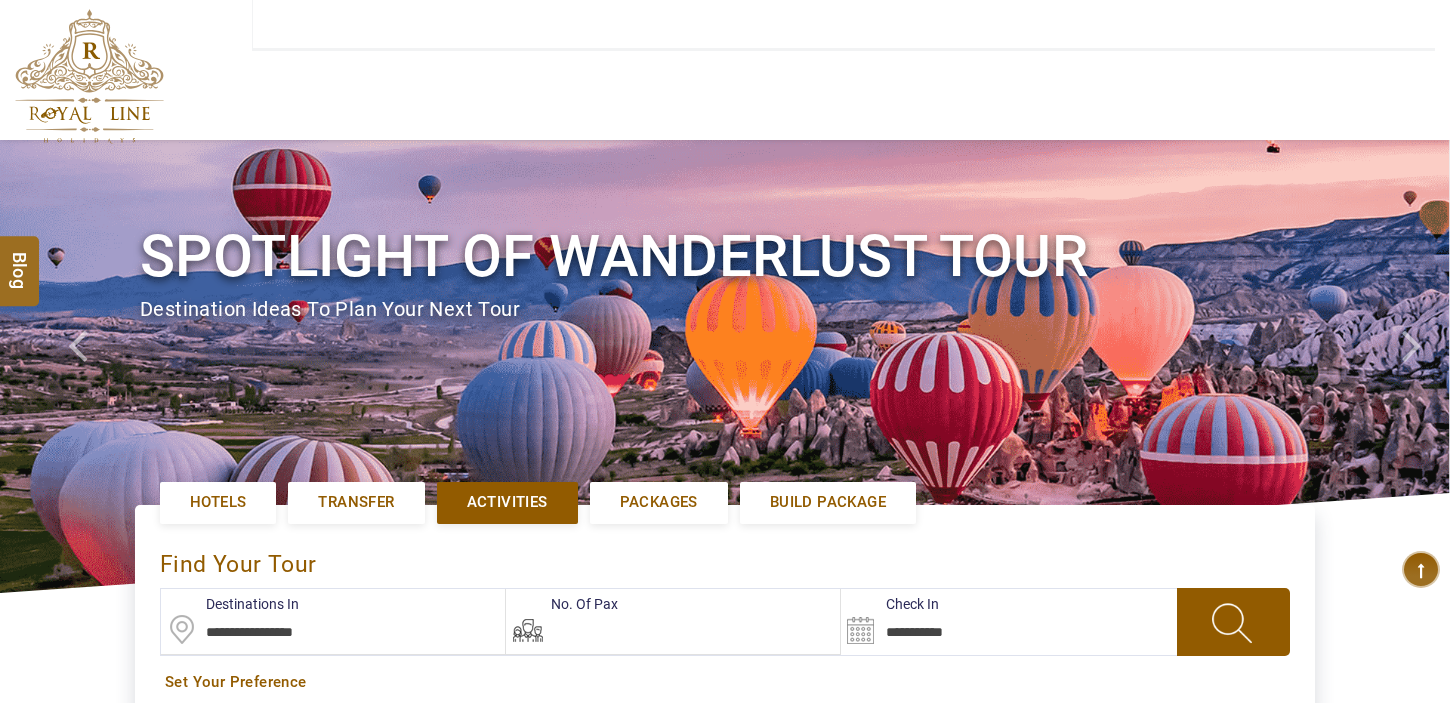 type on "**********" 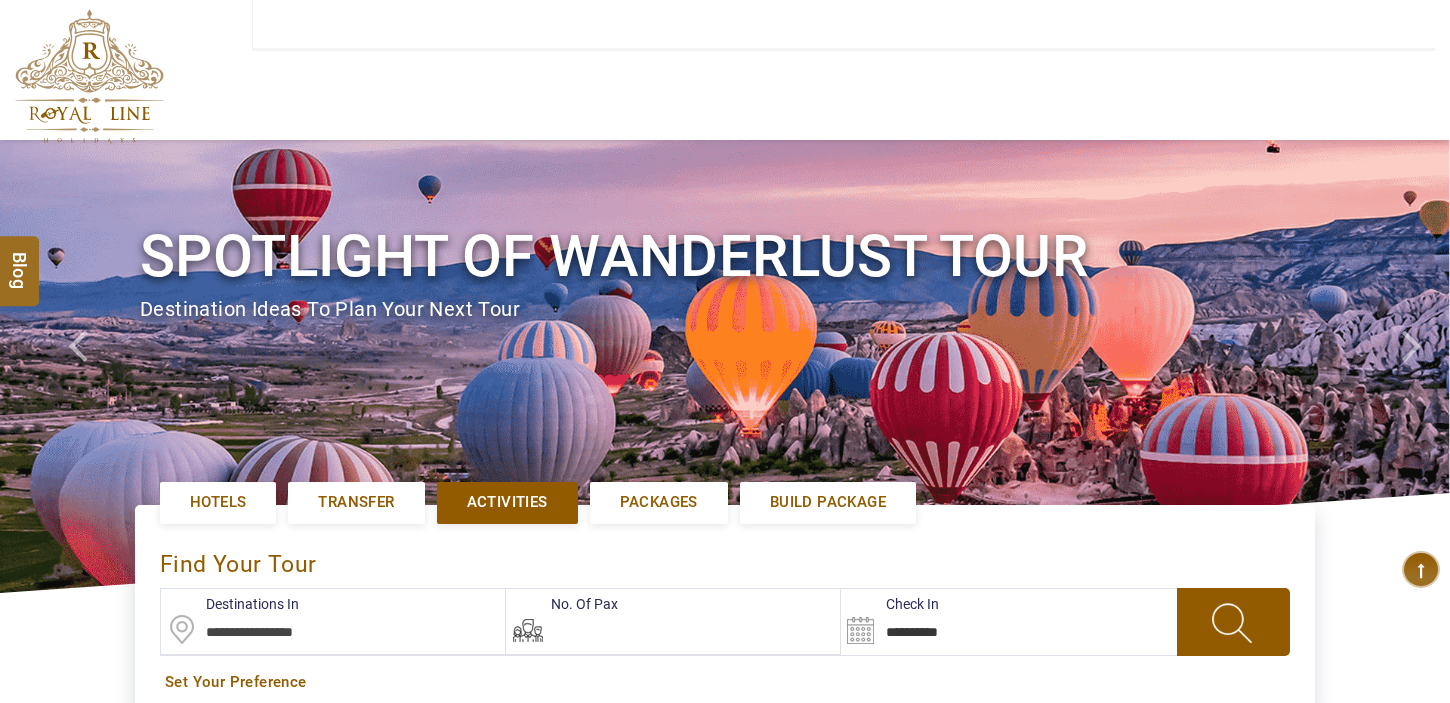 scroll, scrollTop: 0, scrollLeft: 0, axis: both 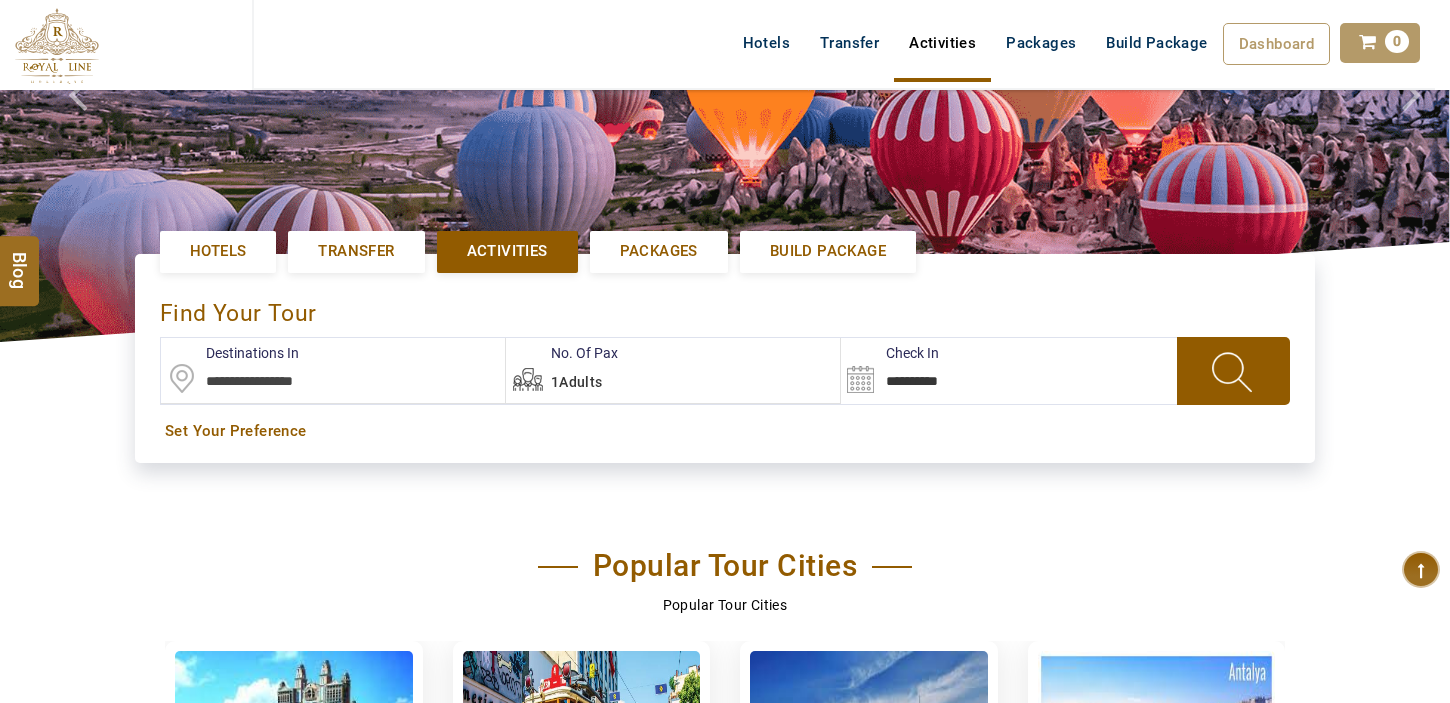 click on "Destinations In" at bounding box center (230, 353) 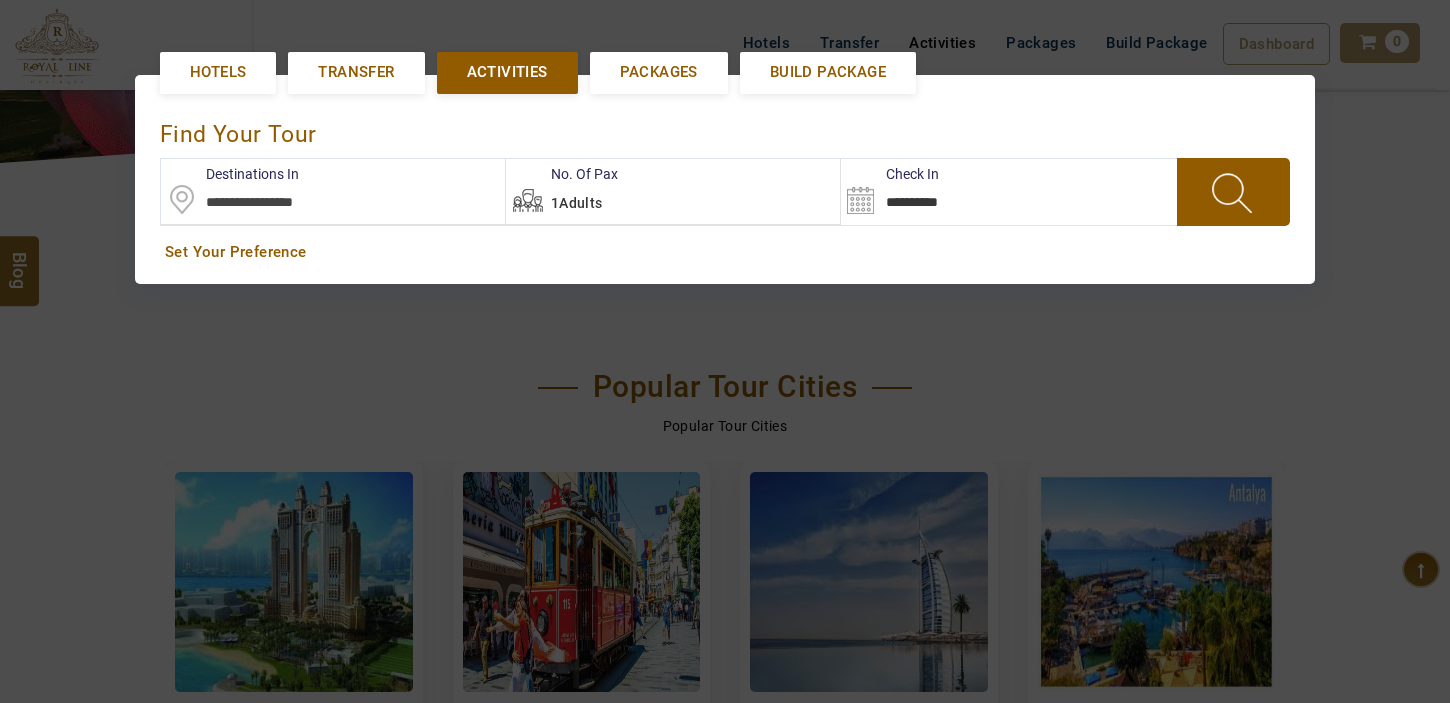 scroll, scrollTop: 460, scrollLeft: 0, axis: vertical 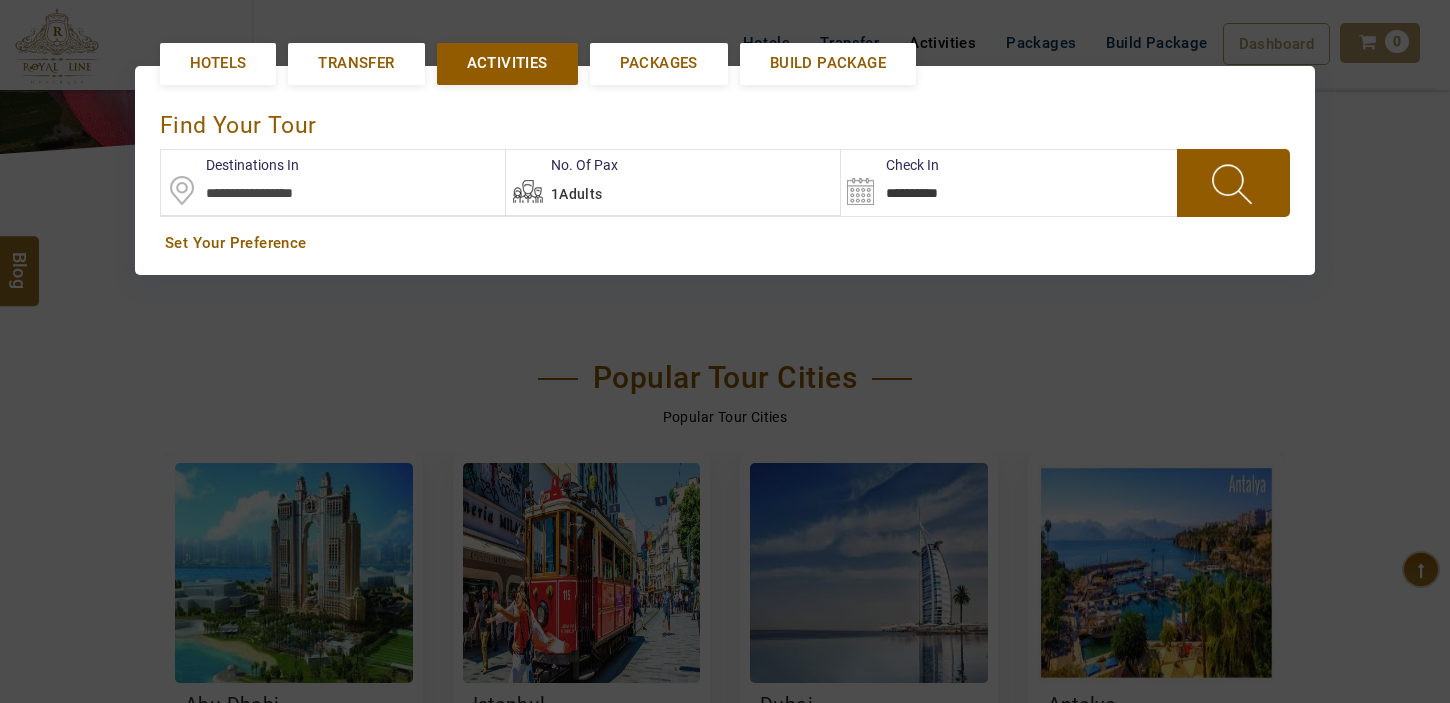 click at bounding box center [333, 182] 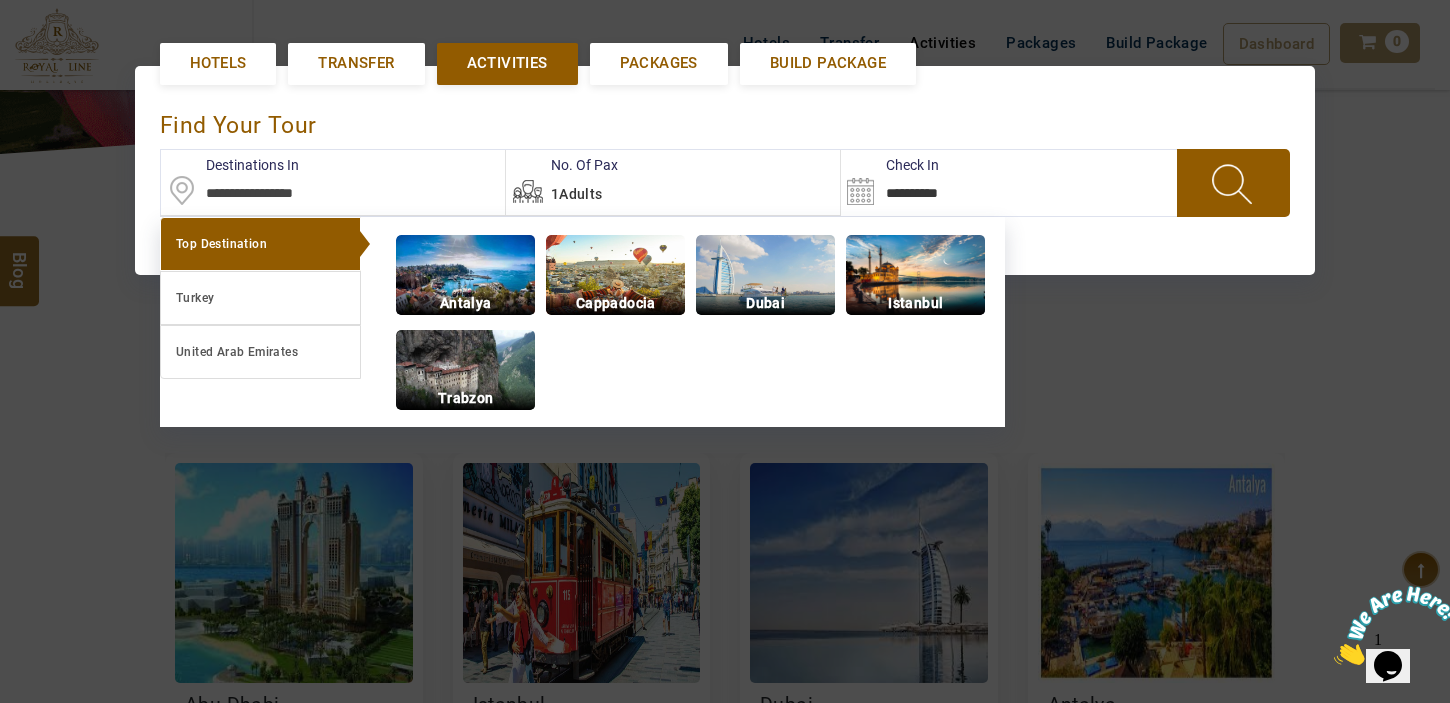 scroll, scrollTop: 0, scrollLeft: 0, axis: both 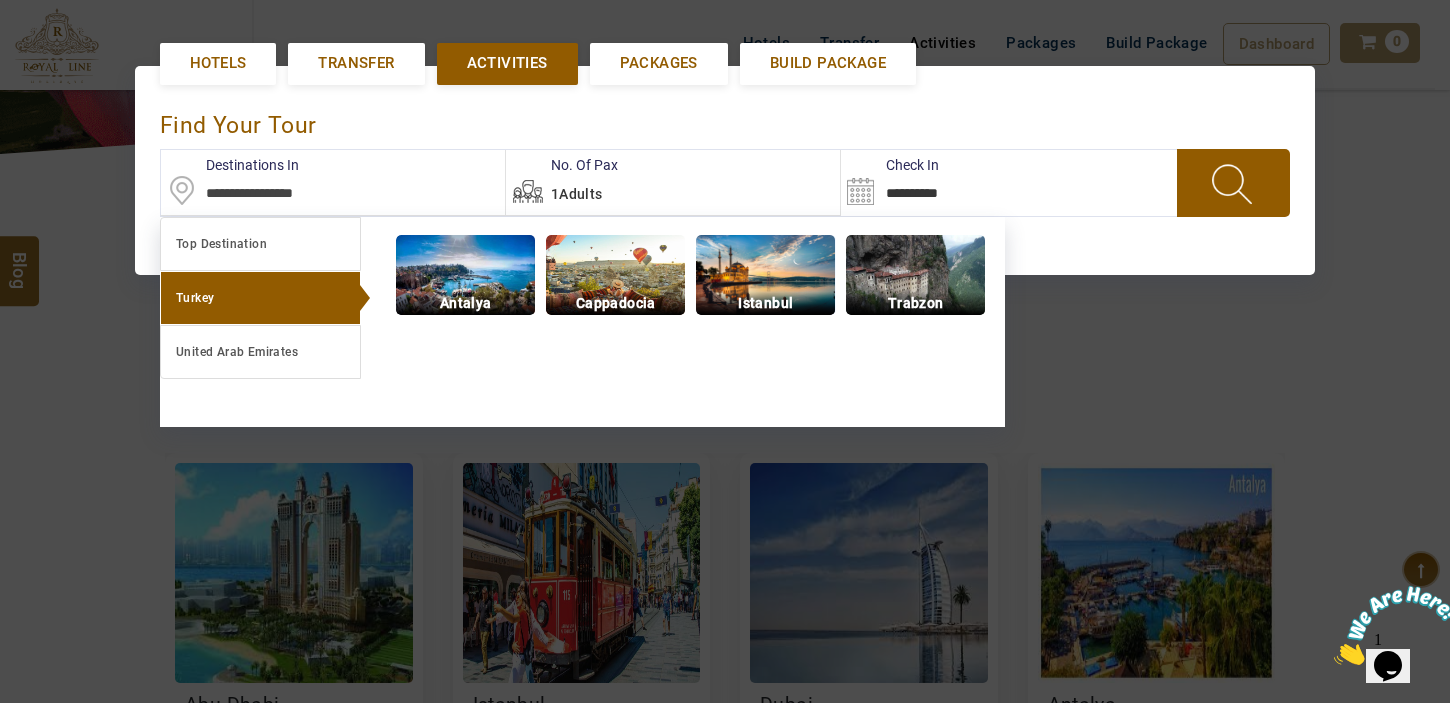 click on "Istanbul" at bounding box center [765, 303] 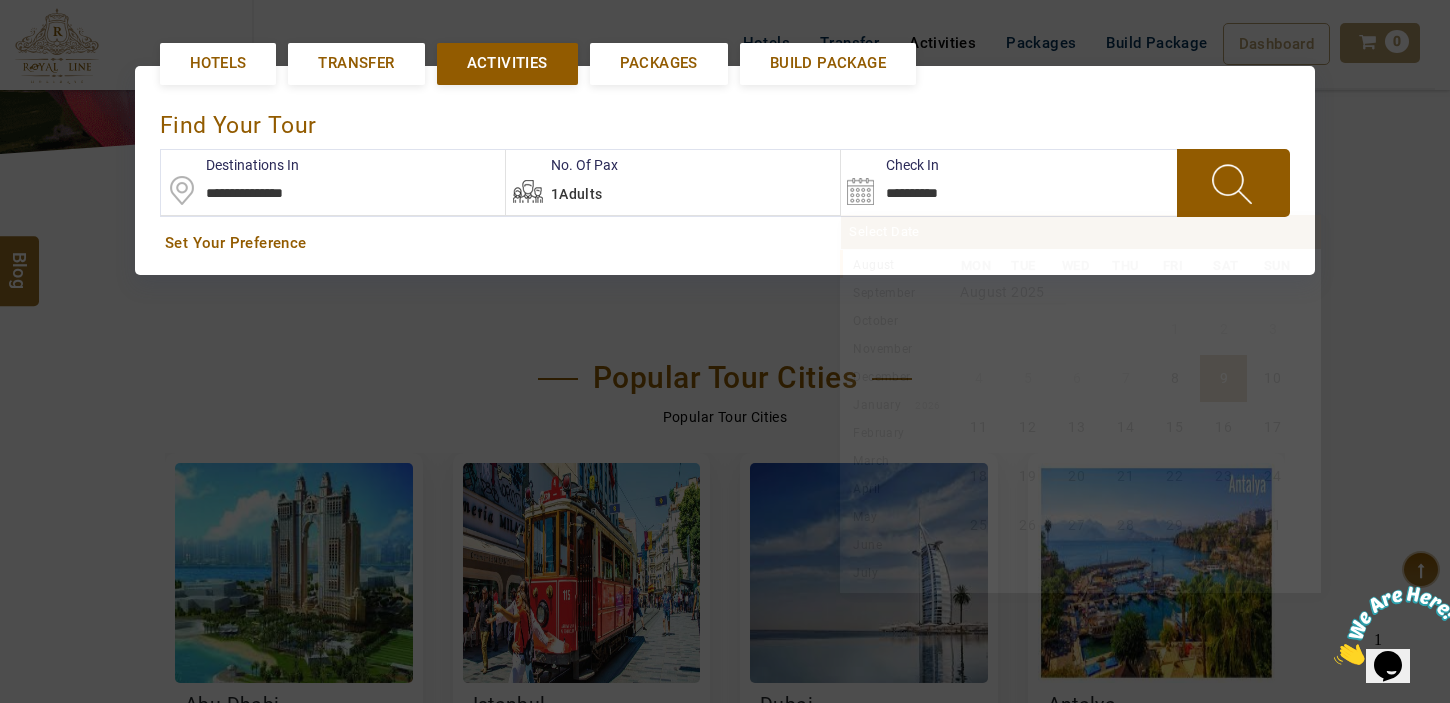click on "**********" at bounding box center [938, 182] 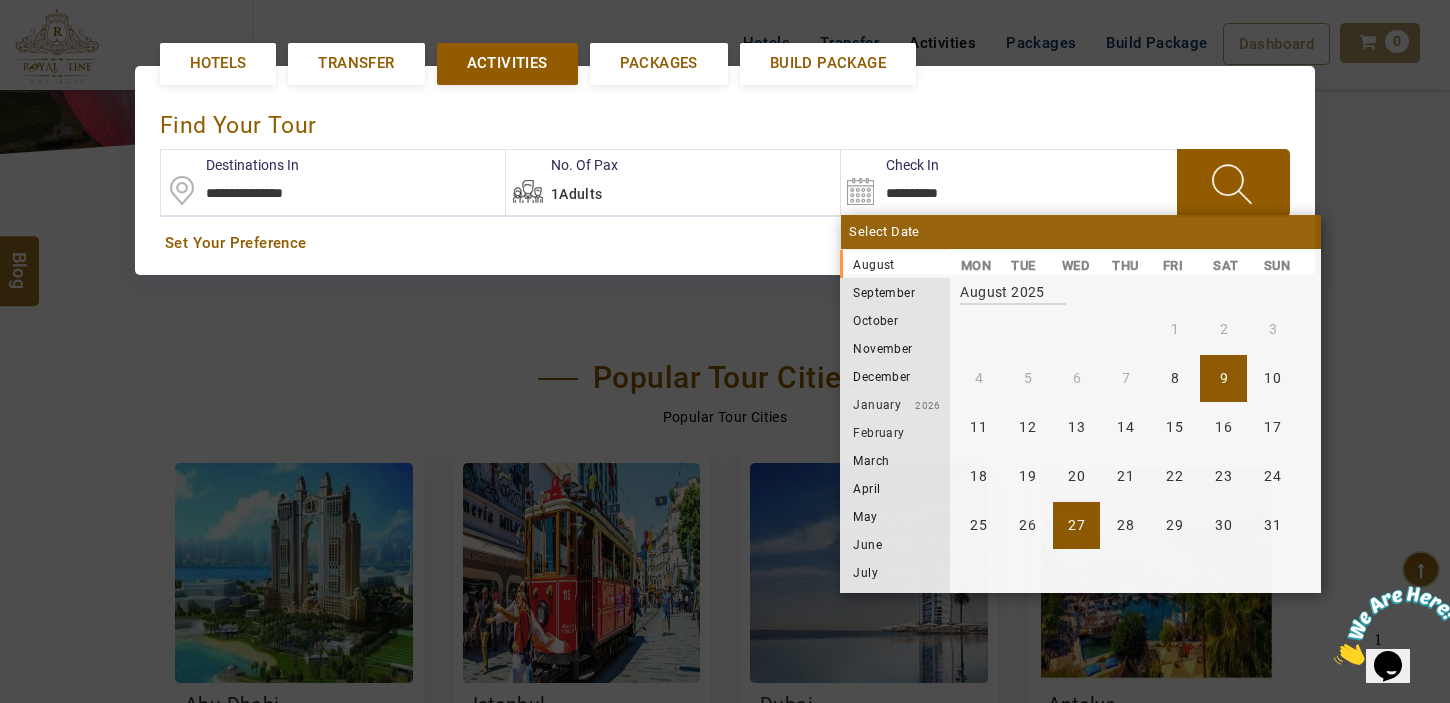 click on "27" at bounding box center (1076, 525) 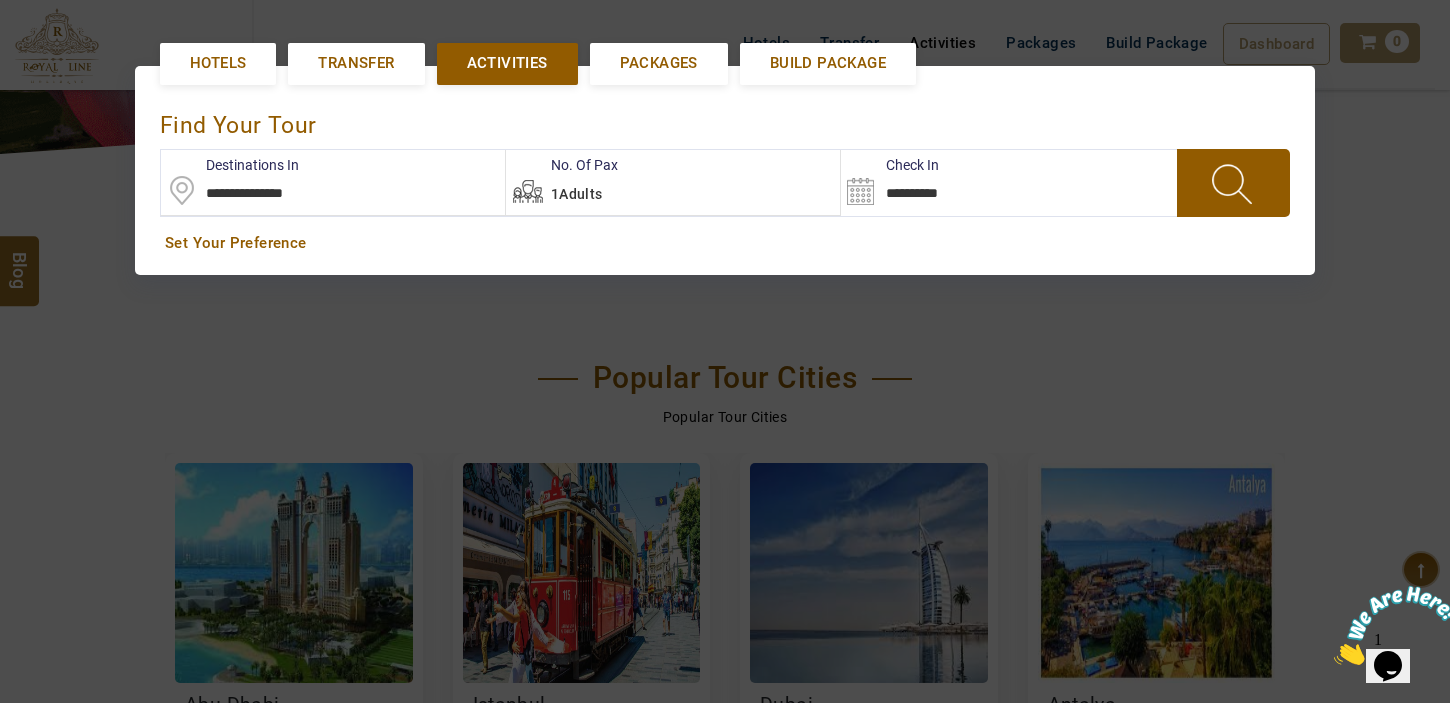 click at bounding box center (1233, 183) 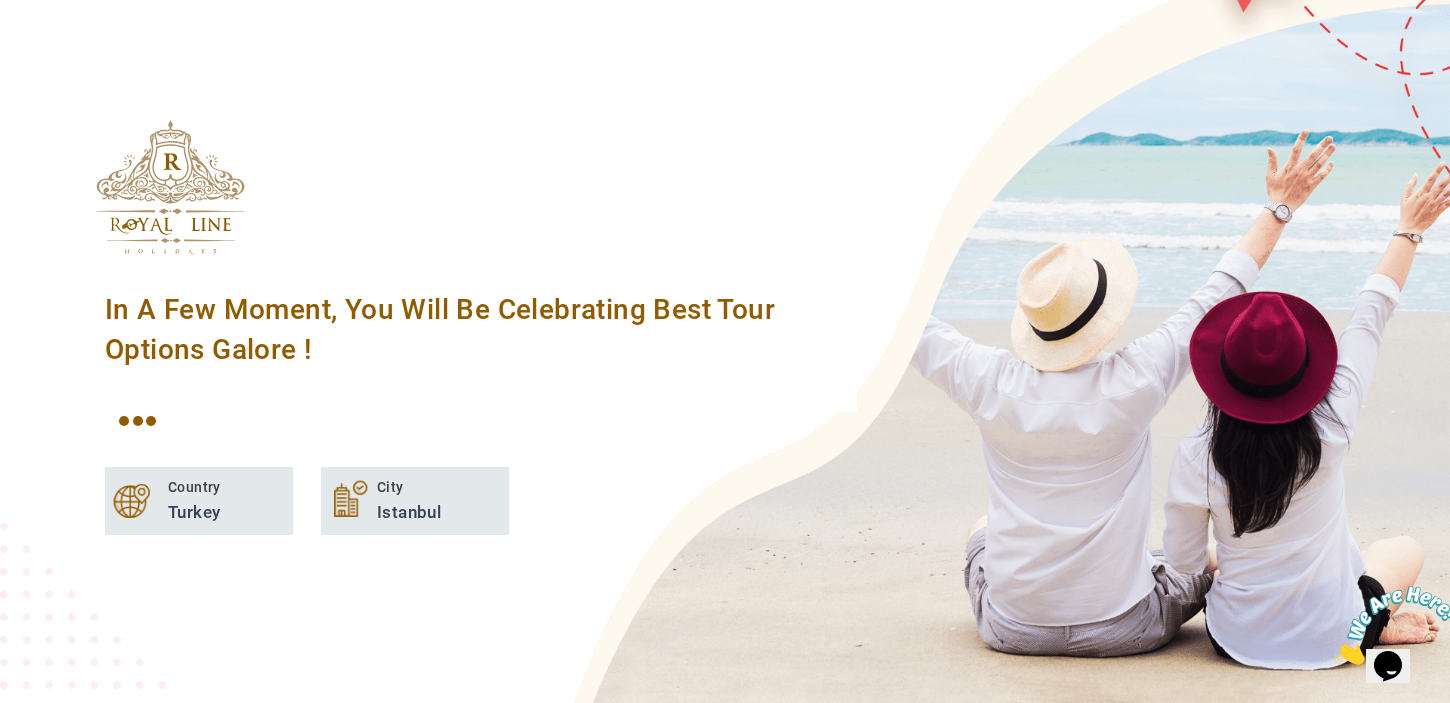 scroll, scrollTop: 914, scrollLeft: 0, axis: vertical 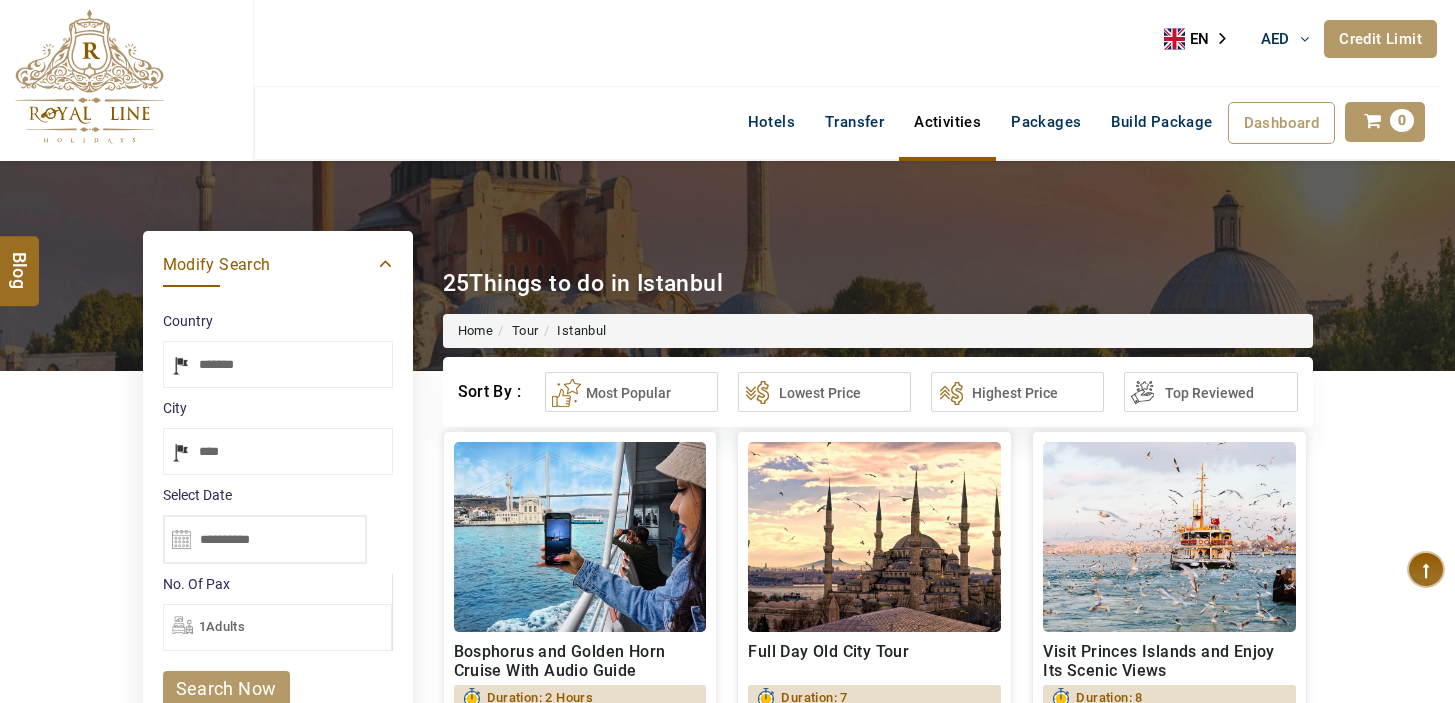 select on "*****" 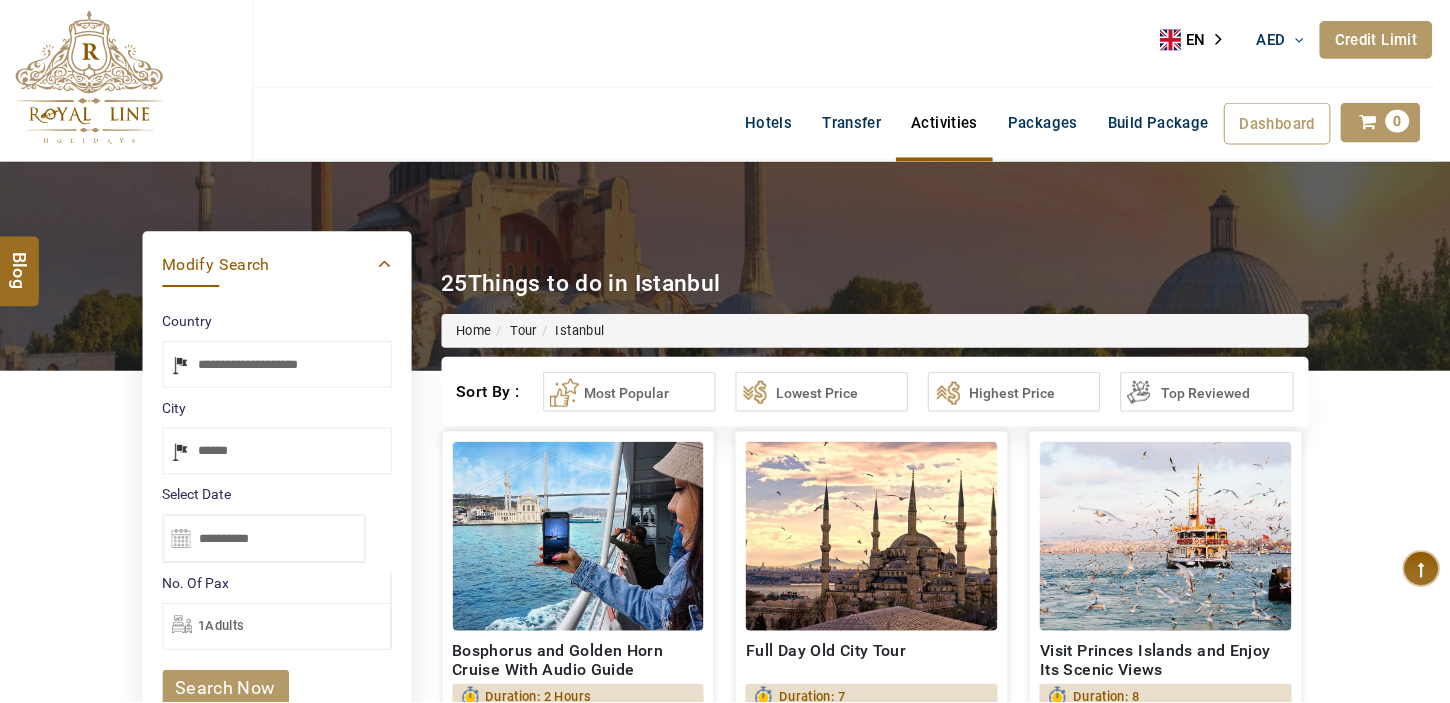 scroll, scrollTop: 0, scrollLeft: 0, axis: both 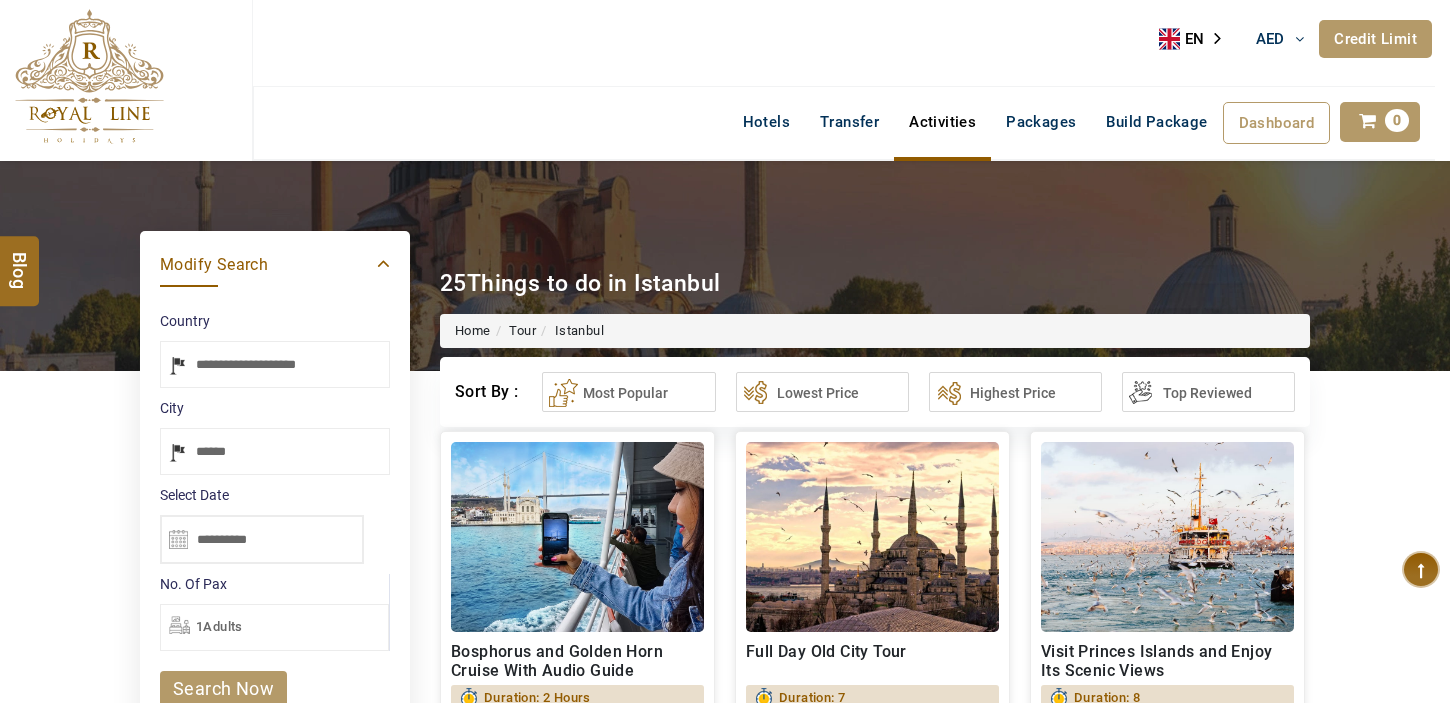 type on "**********" 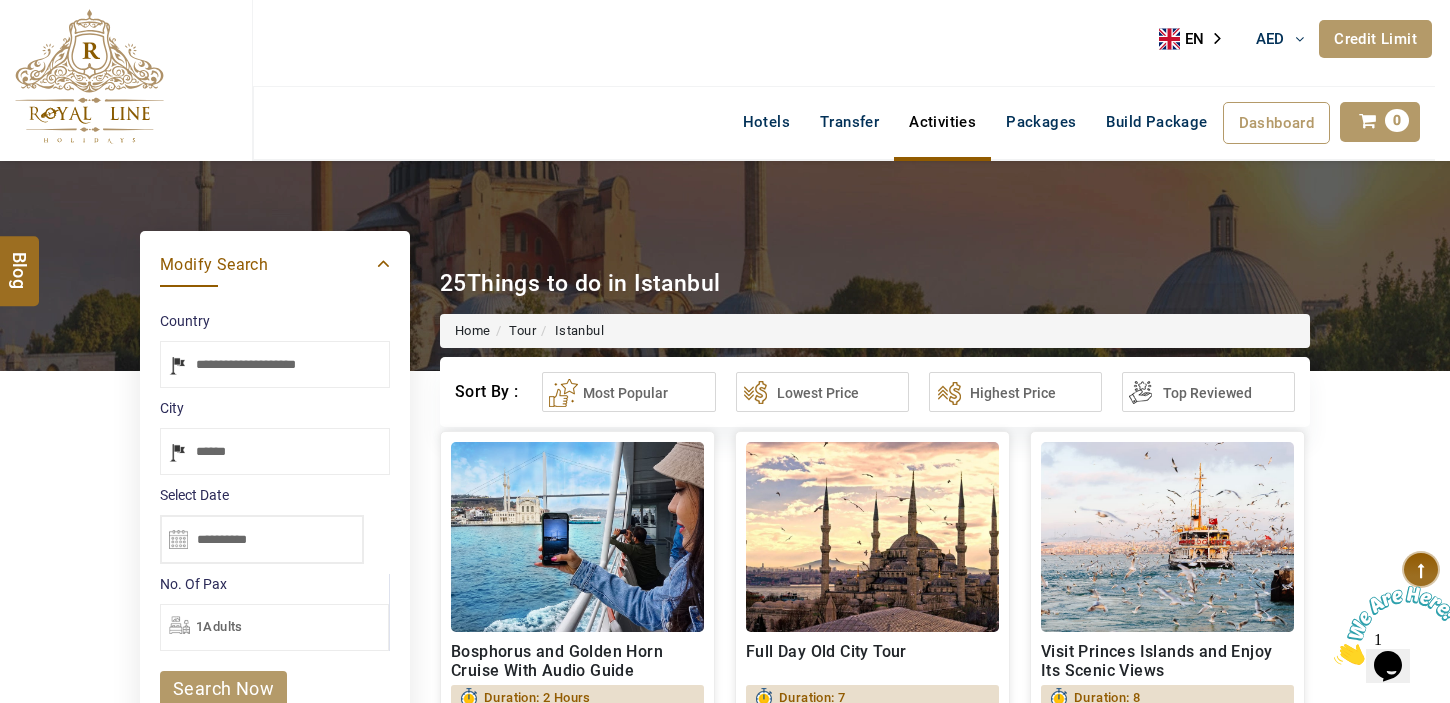 scroll, scrollTop: 0, scrollLeft: 0, axis: both 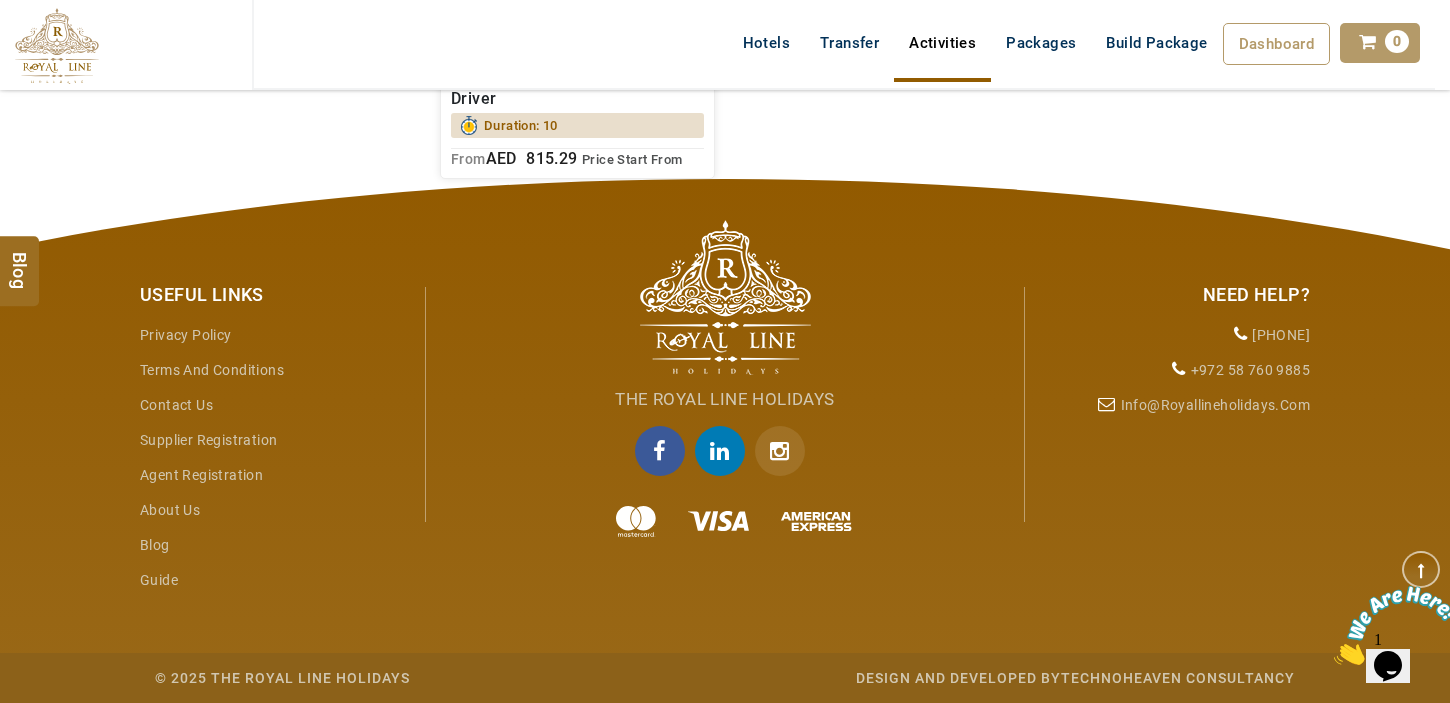 click on "About Us" at bounding box center (170, 510) 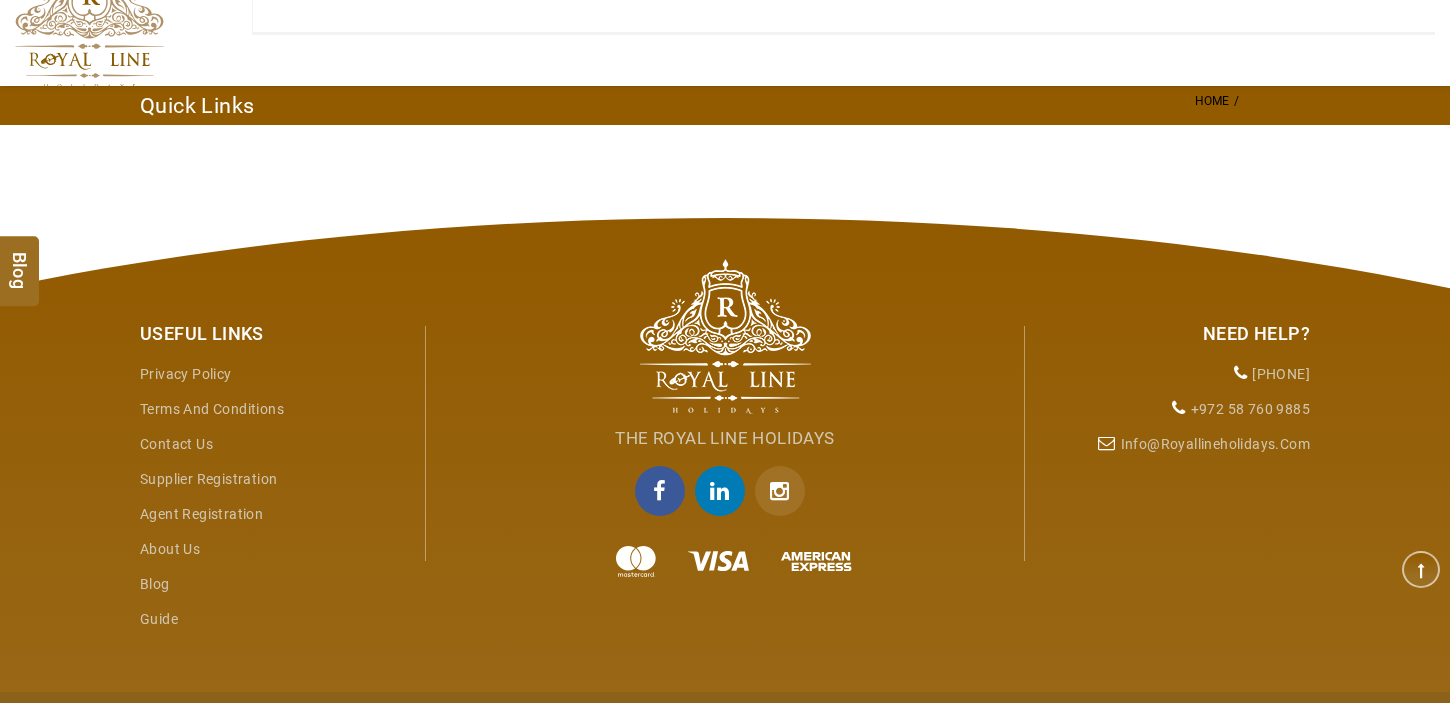 scroll, scrollTop: 0, scrollLeft: 0, axis: both 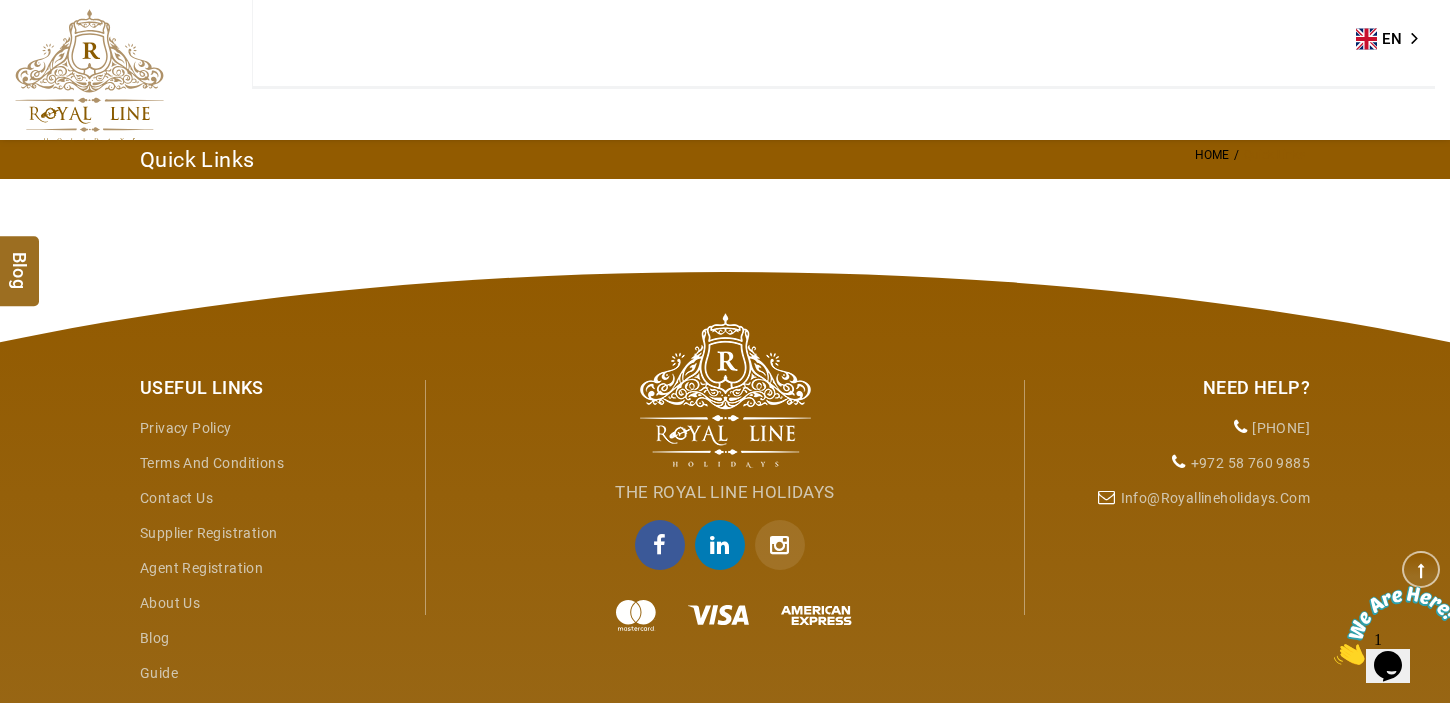 click on "Terms and Conditions" at bounding box center (212, 463) 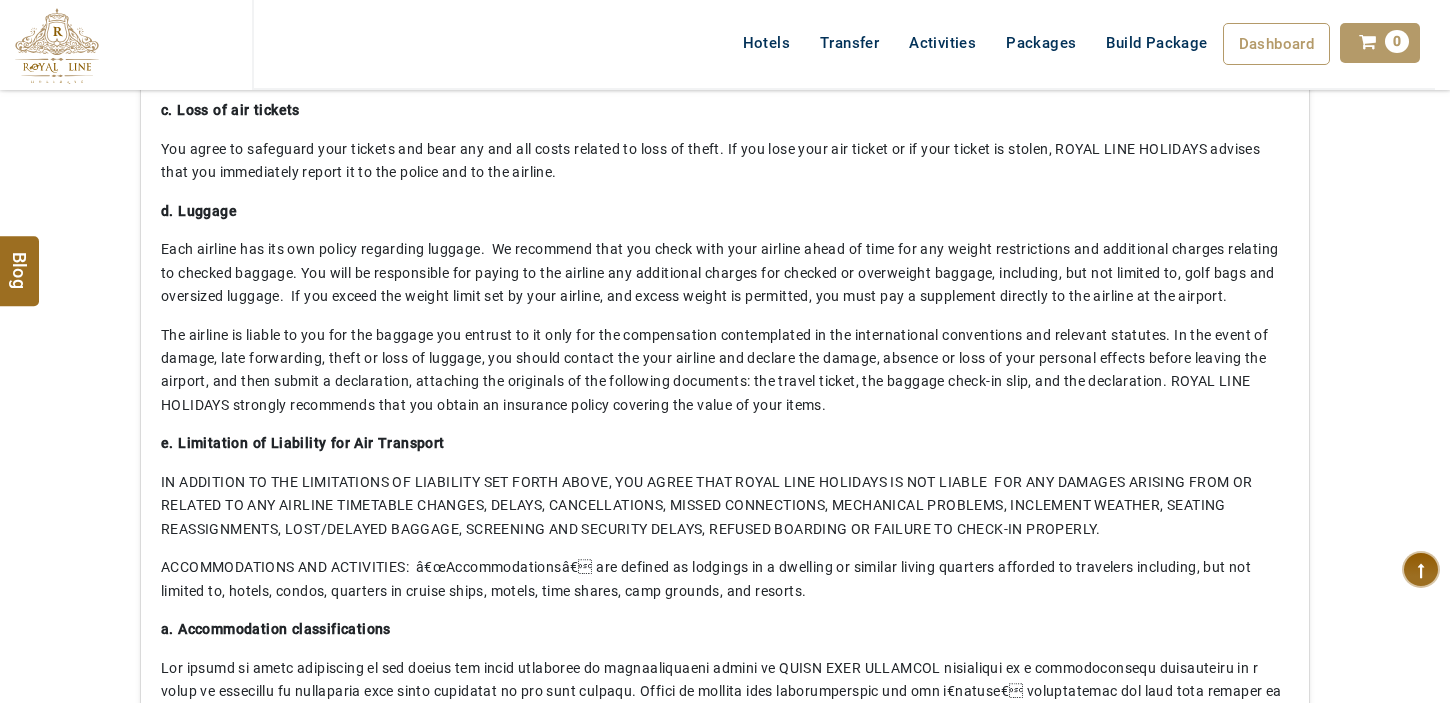 scroll, scrollTop: 2347, scrollLeft: 0, axis: vertical 